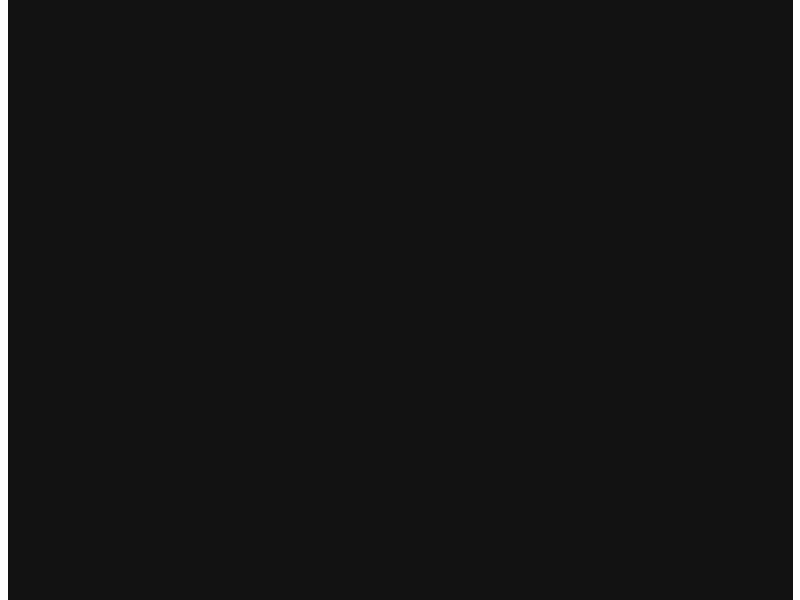 scroll, scrollTop: 0, scrollLeft: 0, axis: both 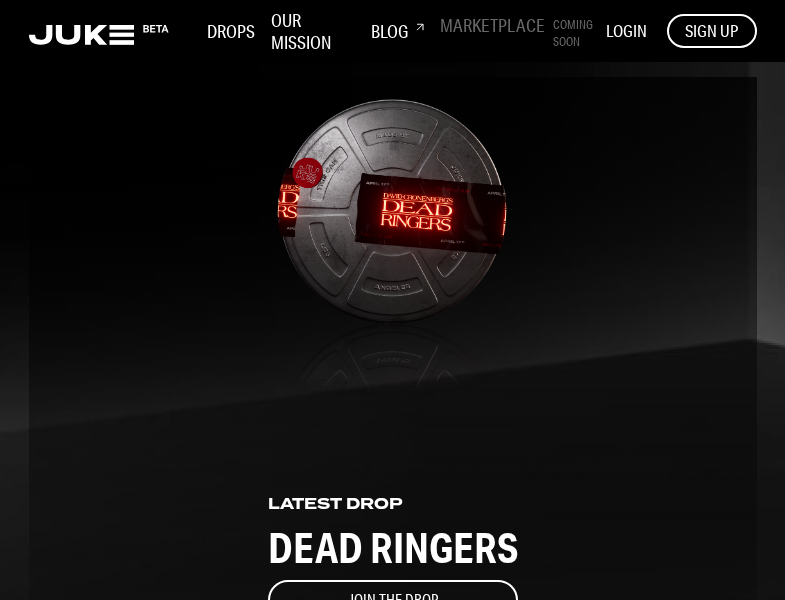 click on "LOGIN" at bounding box center [626, 30] 